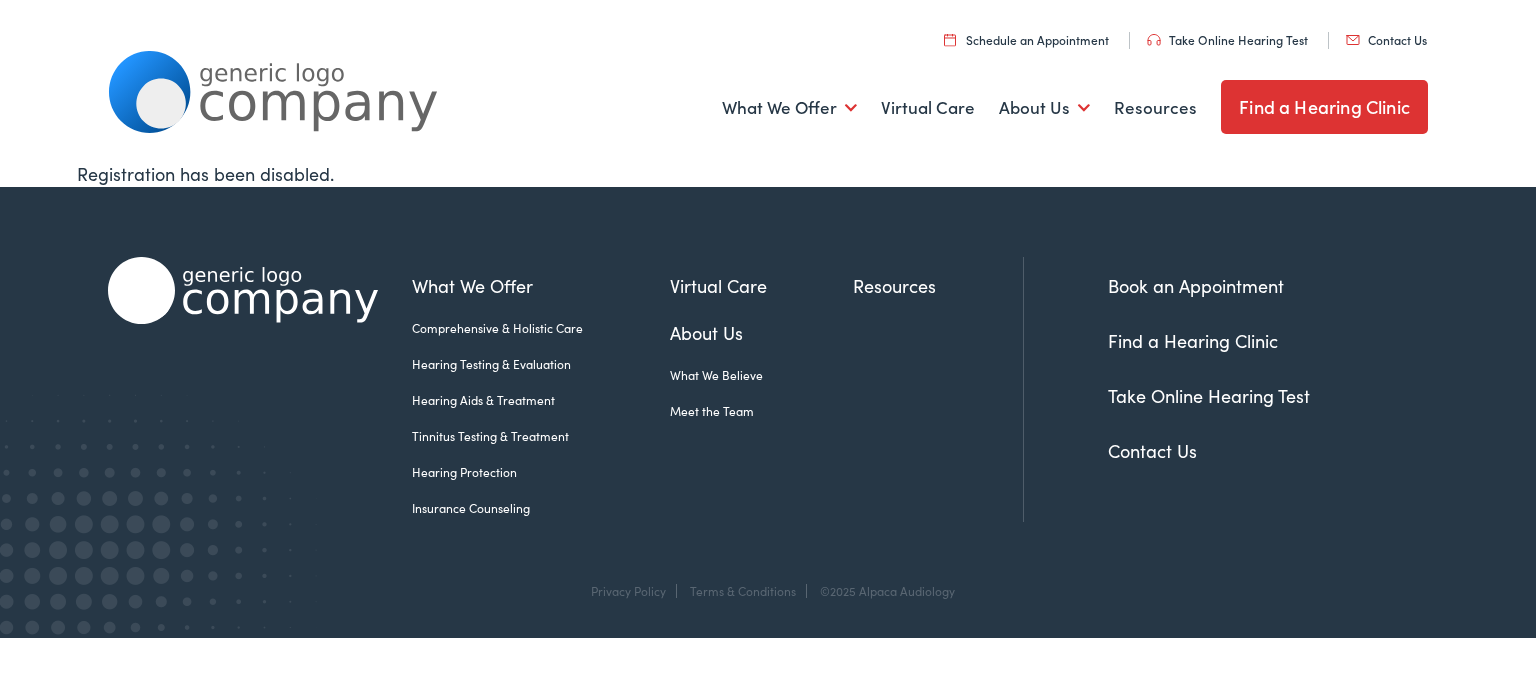 scroll, scrollTop: 0, scrollLeft: 0, axis: both 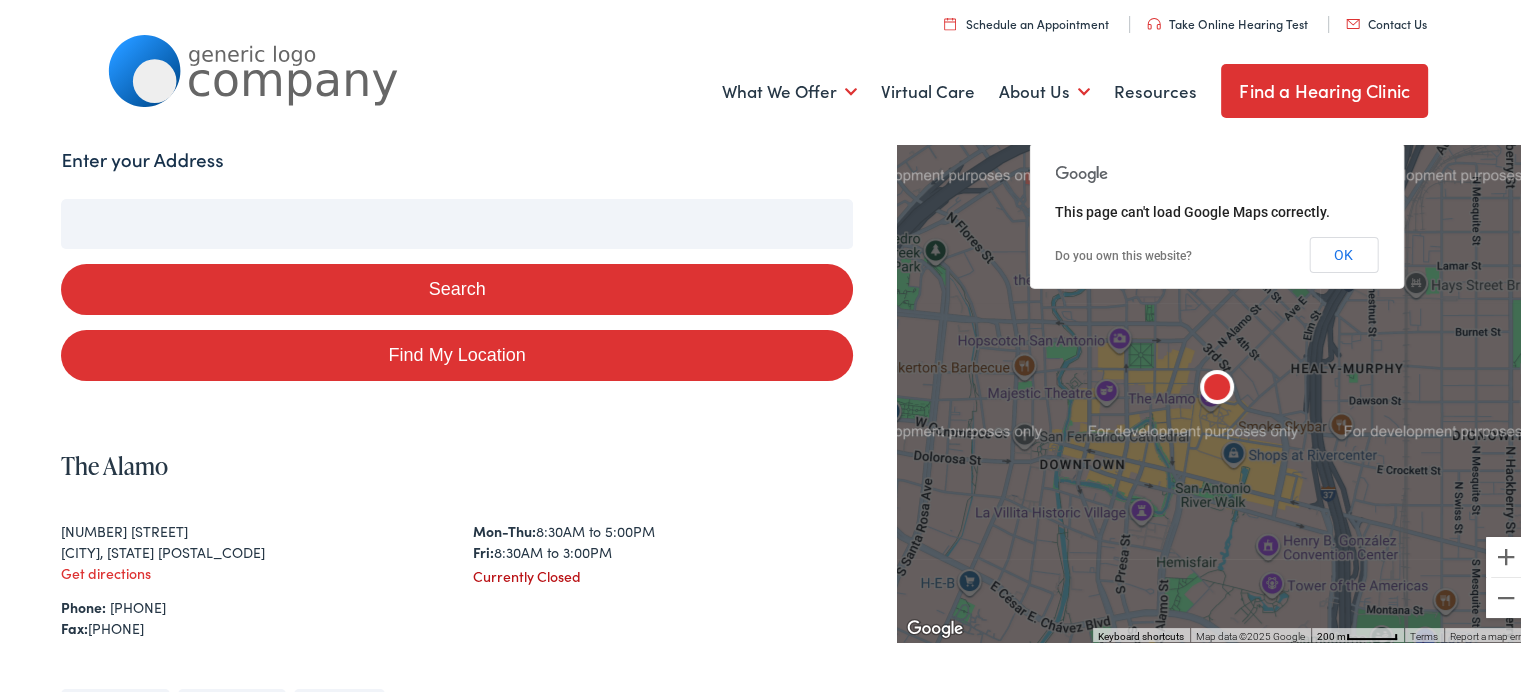 click on "Search" at bounding box center (456, 286) 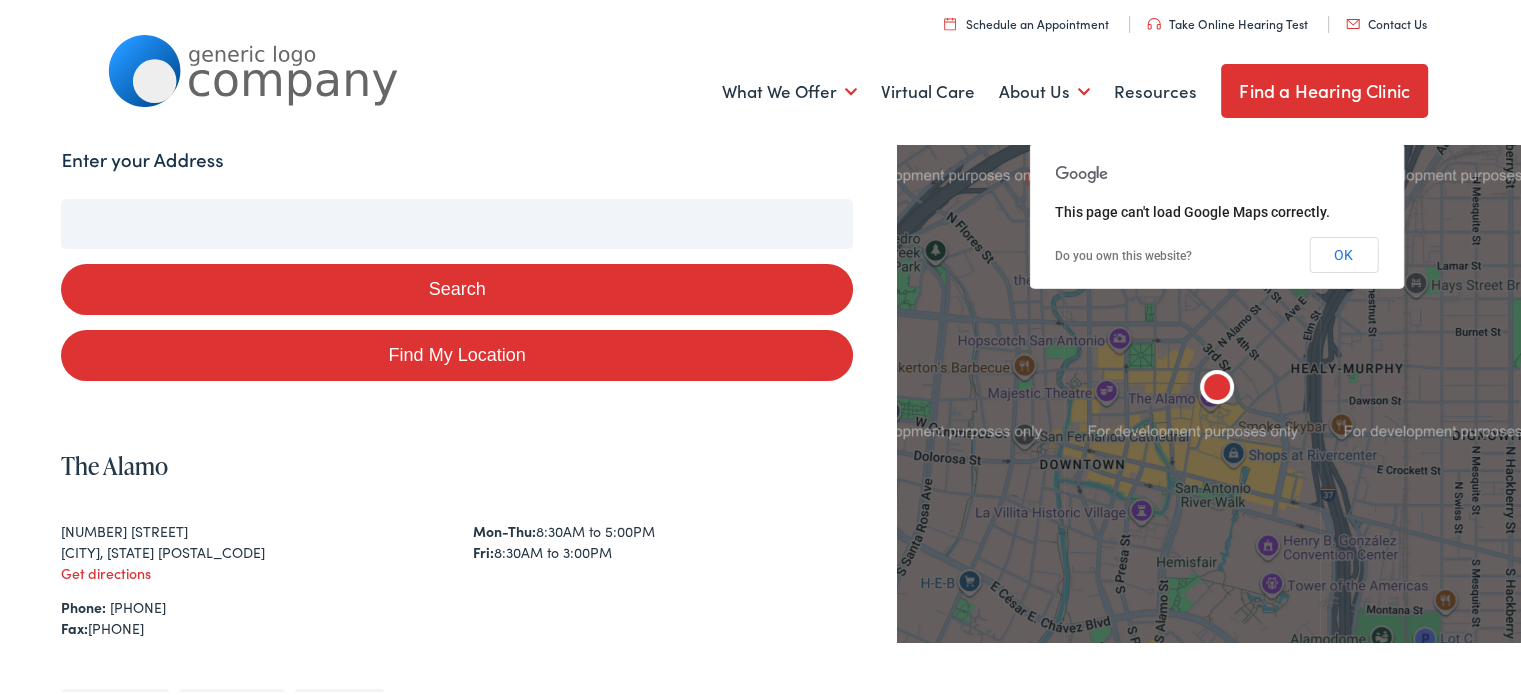click on "Enter your Address" at bounding box center (456, 221) 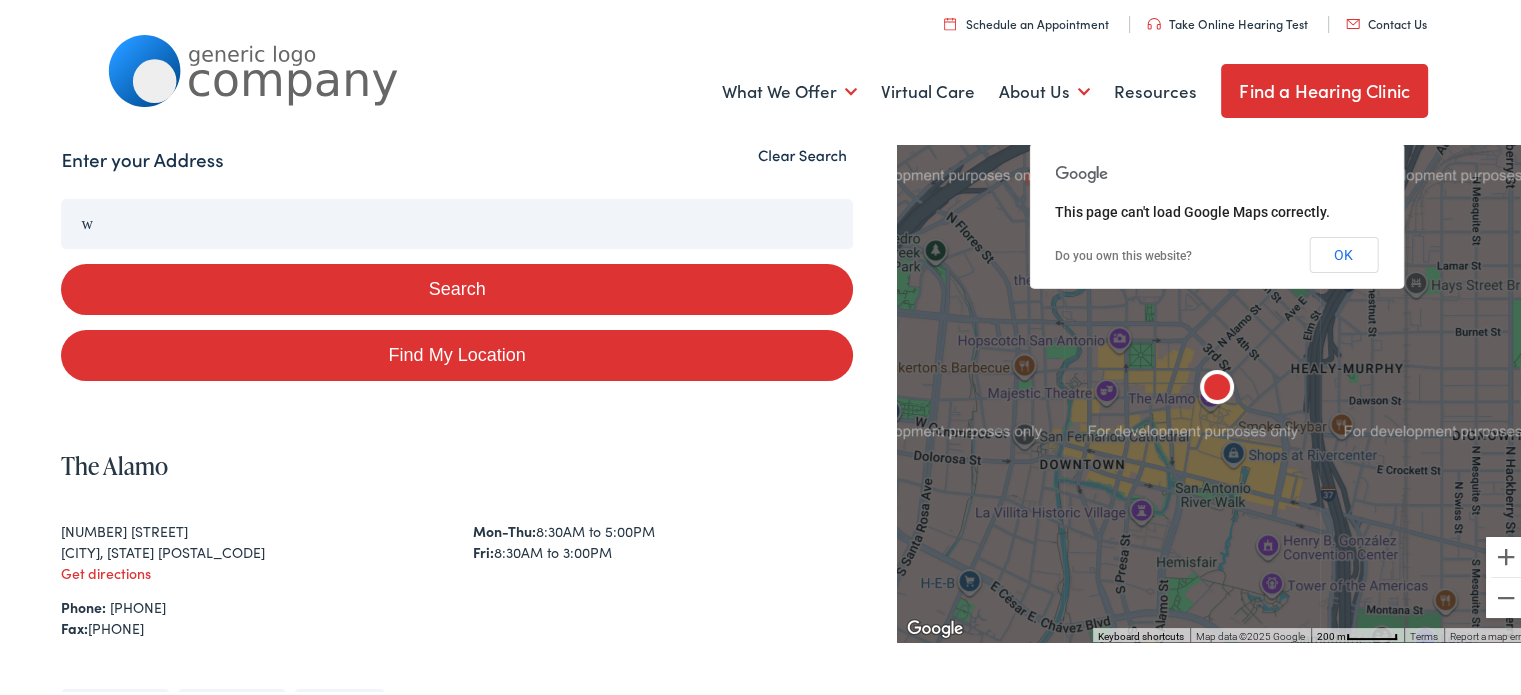 type on "w" 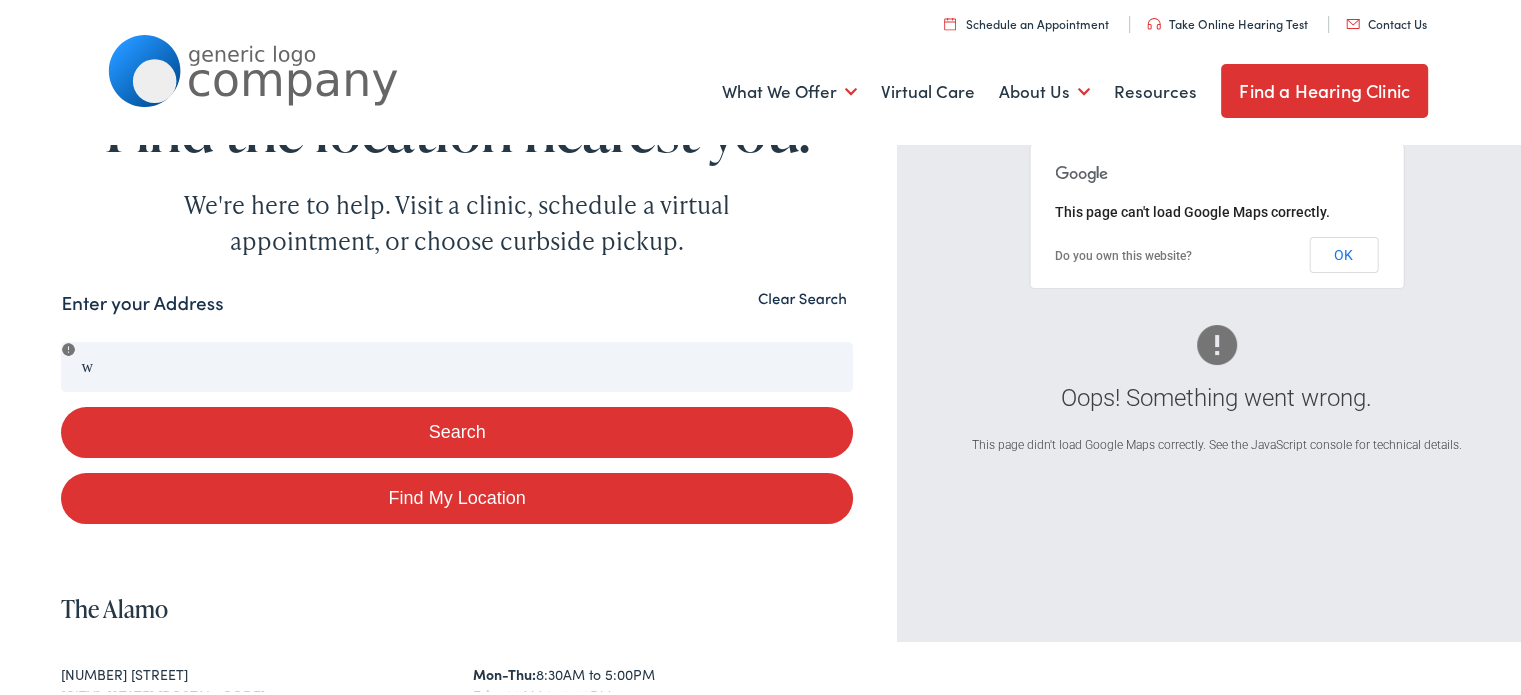 scroll, scrollTop: 0, scrollLeft: 0, axis: both 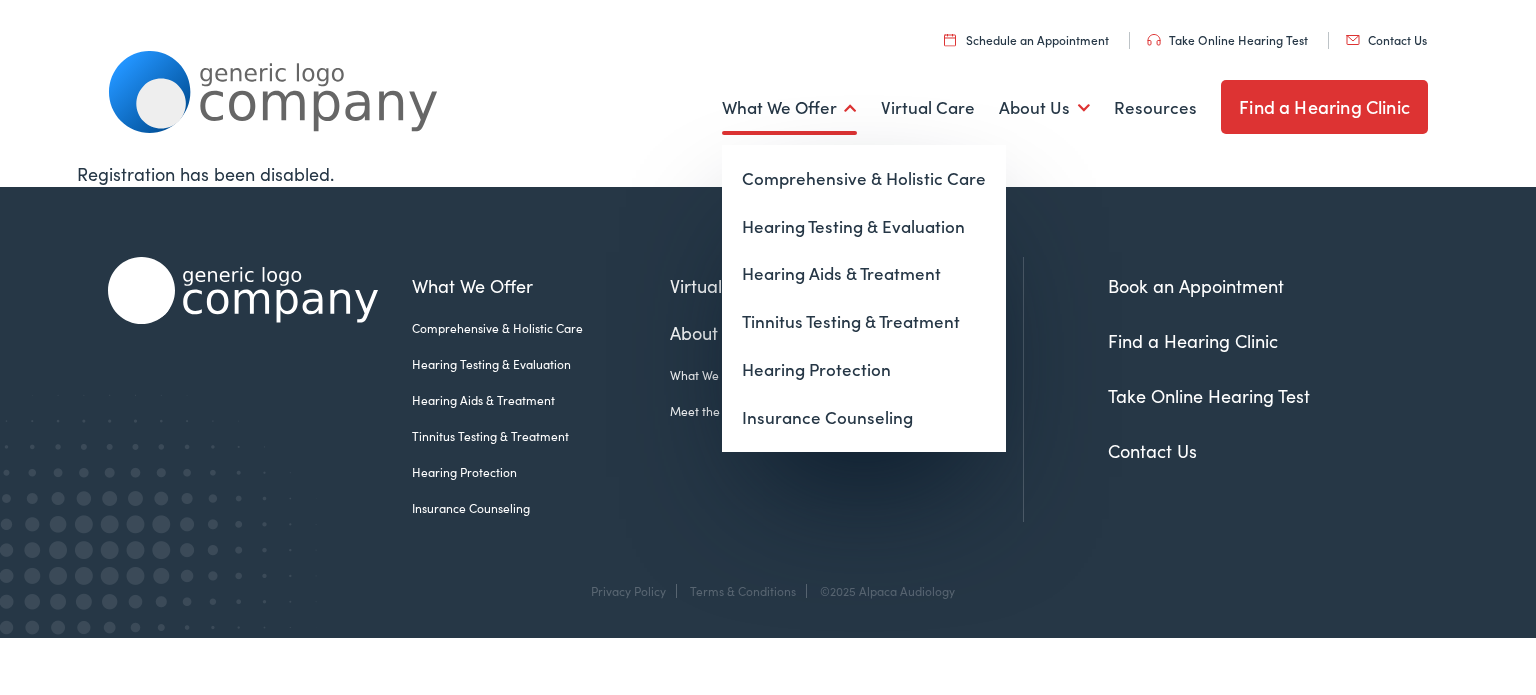 click on "What We Offer" at bounding box center (789, 108) 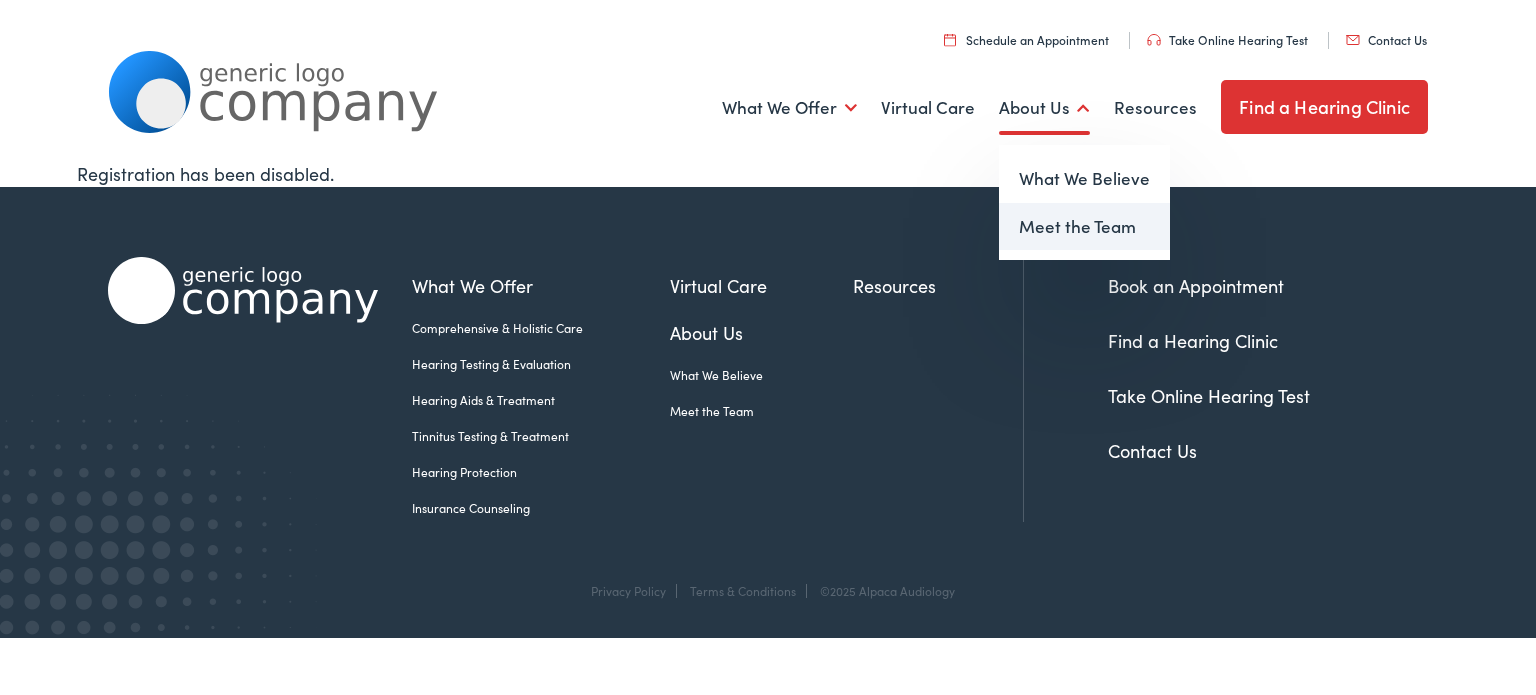 click on "Meet the Team" at bounding box center [1084, 227] 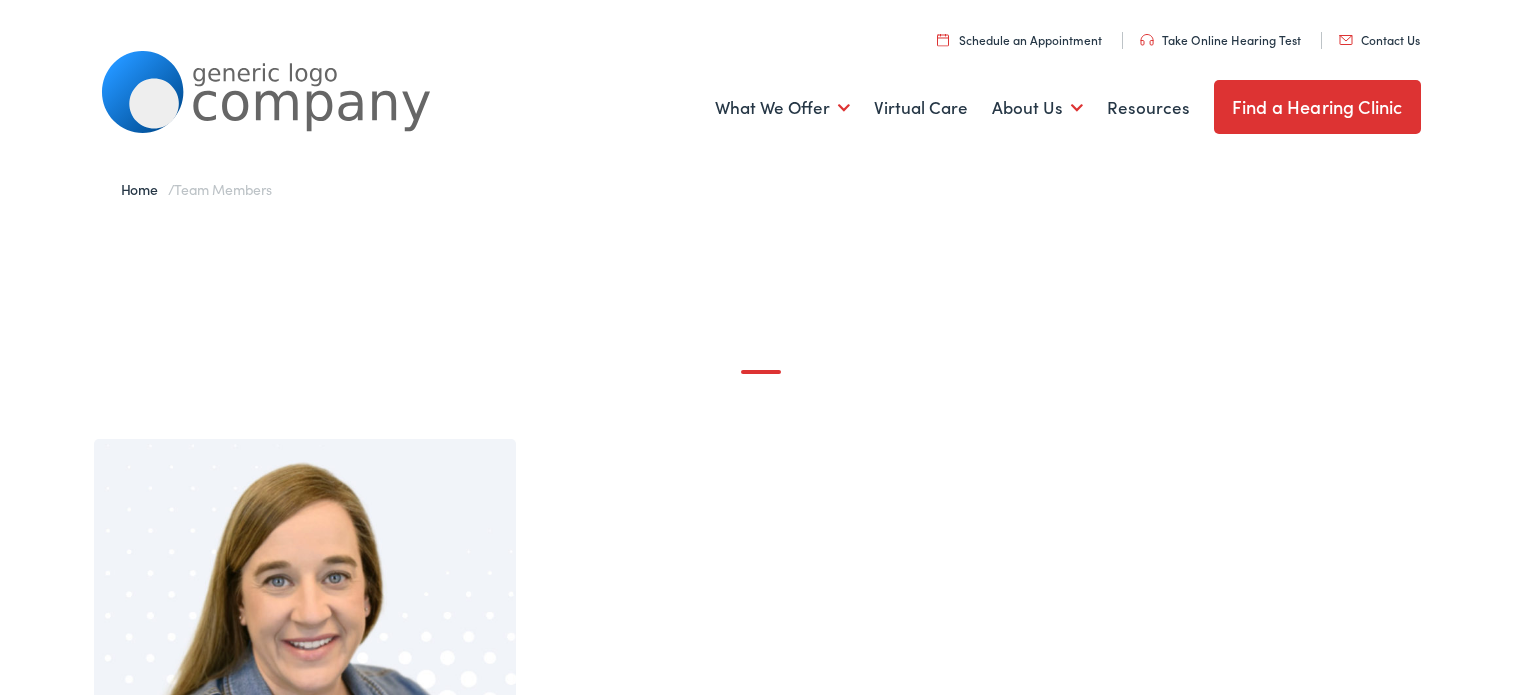 scroll, scrollTop: 0, scrollLeft: 0, axis: both 